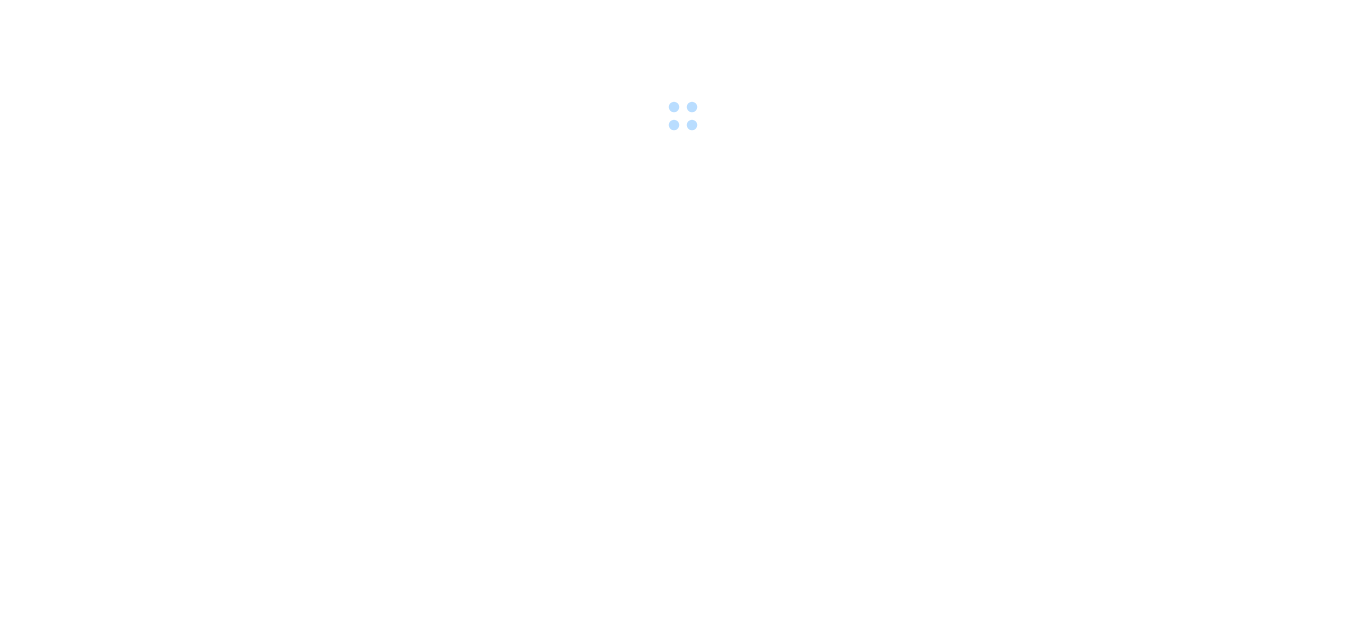scroll, scrollTop: 0, scrollLeft: 0, axis: both 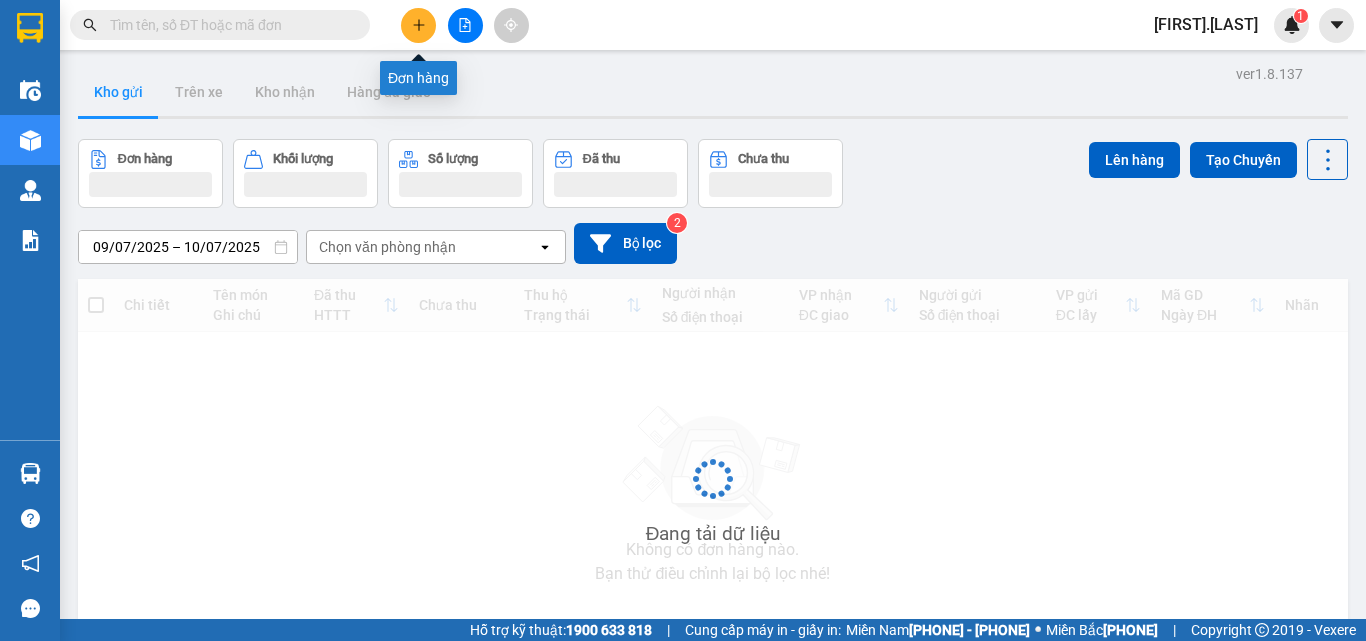 click at bounding box center (418, 25) 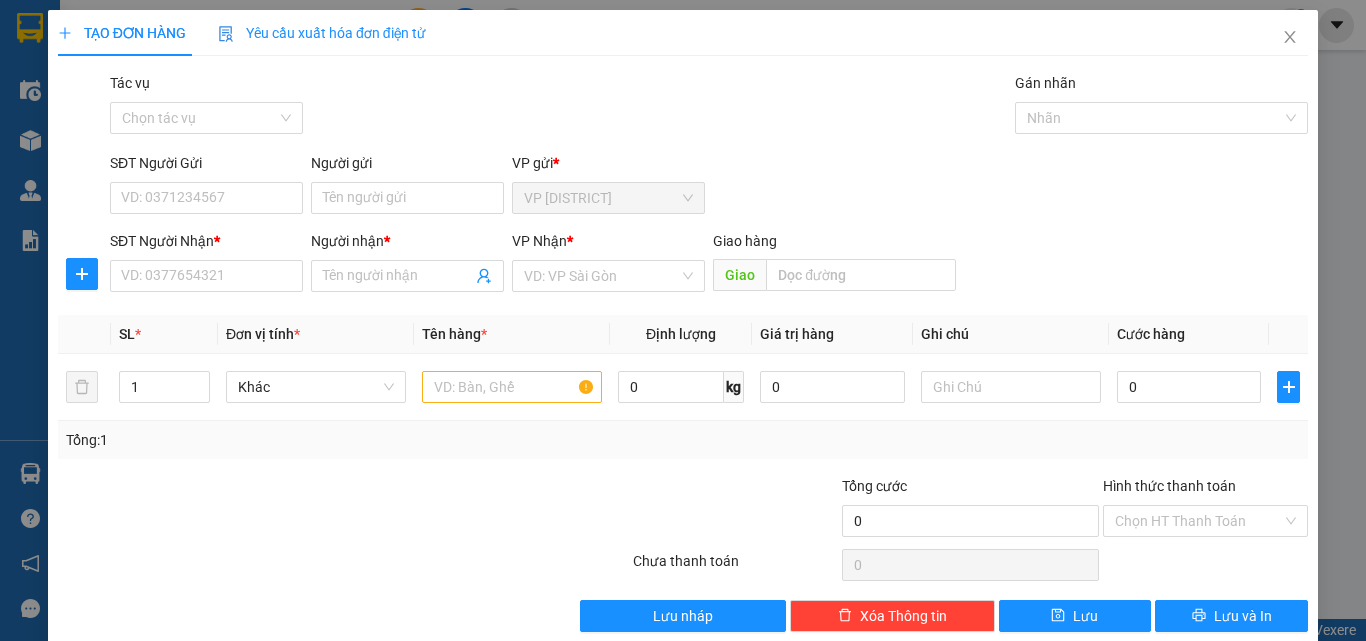 click on "SĐT Người Gửi" at bounding box center (206, 198) 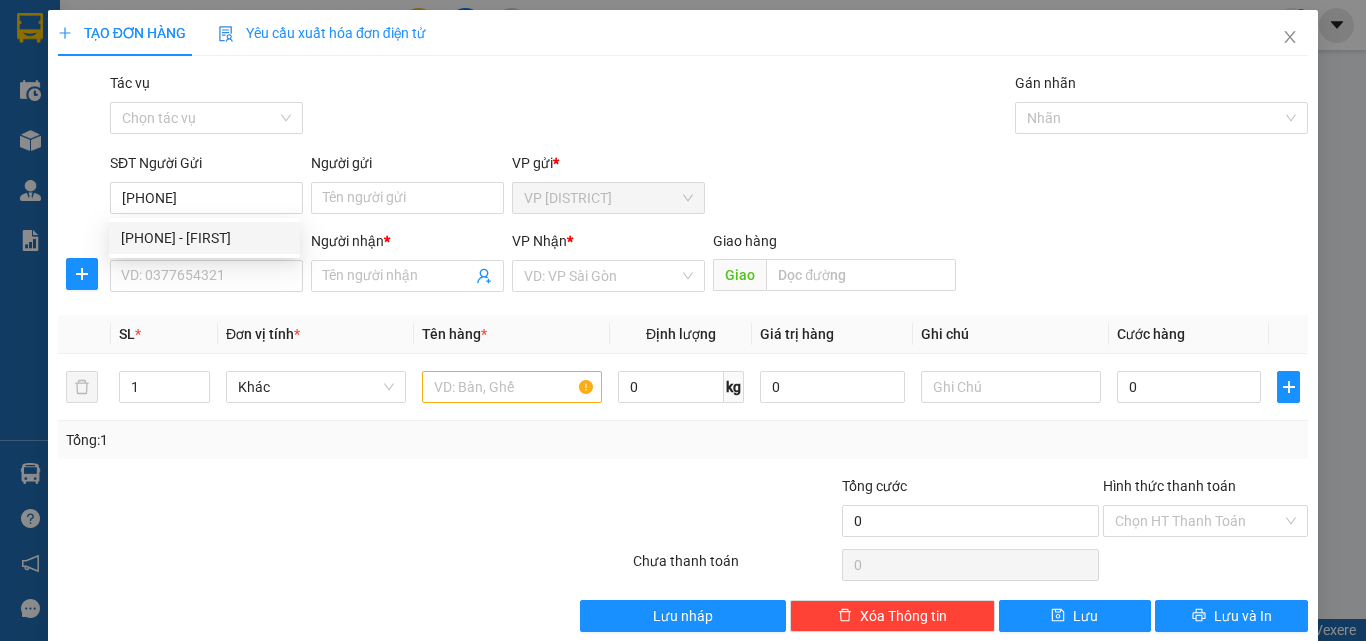 click on "[PHONE] - [FIRST]" at bounding box center (204, 238) 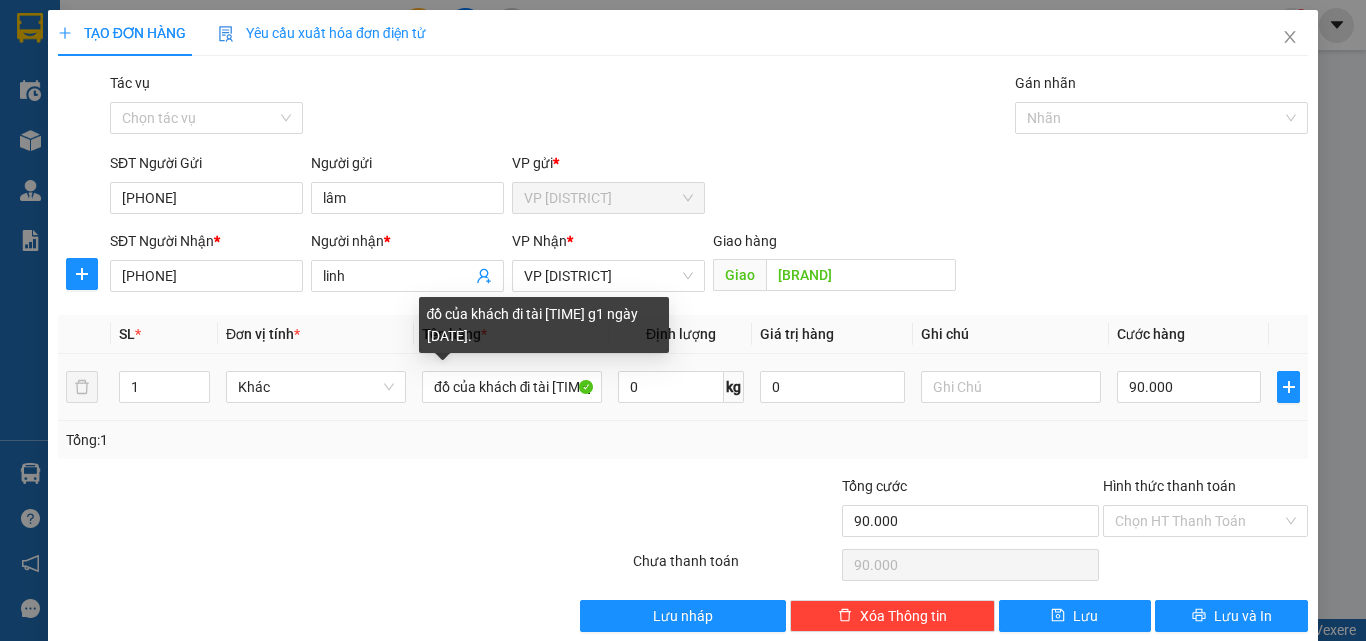 type on "[PHONE]" 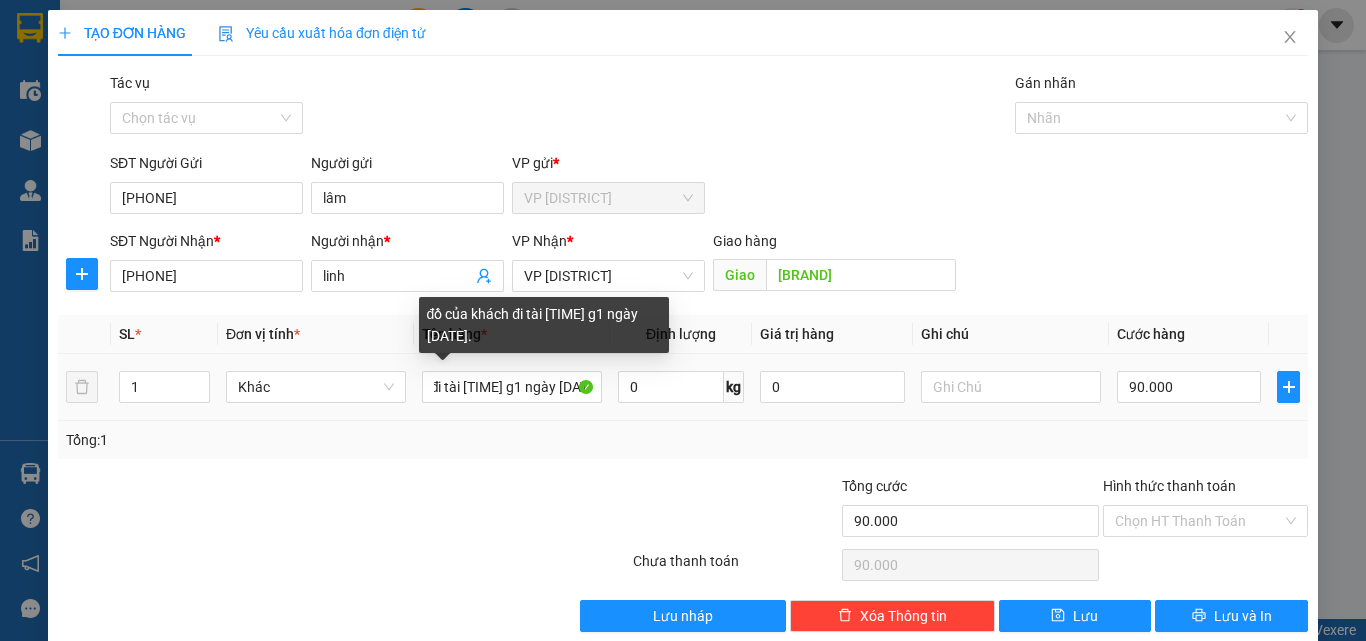 drag, startPoint x: 425, startPoint y: 382, endPoint x: 677, endPoint y: 390, distance: 252.12695 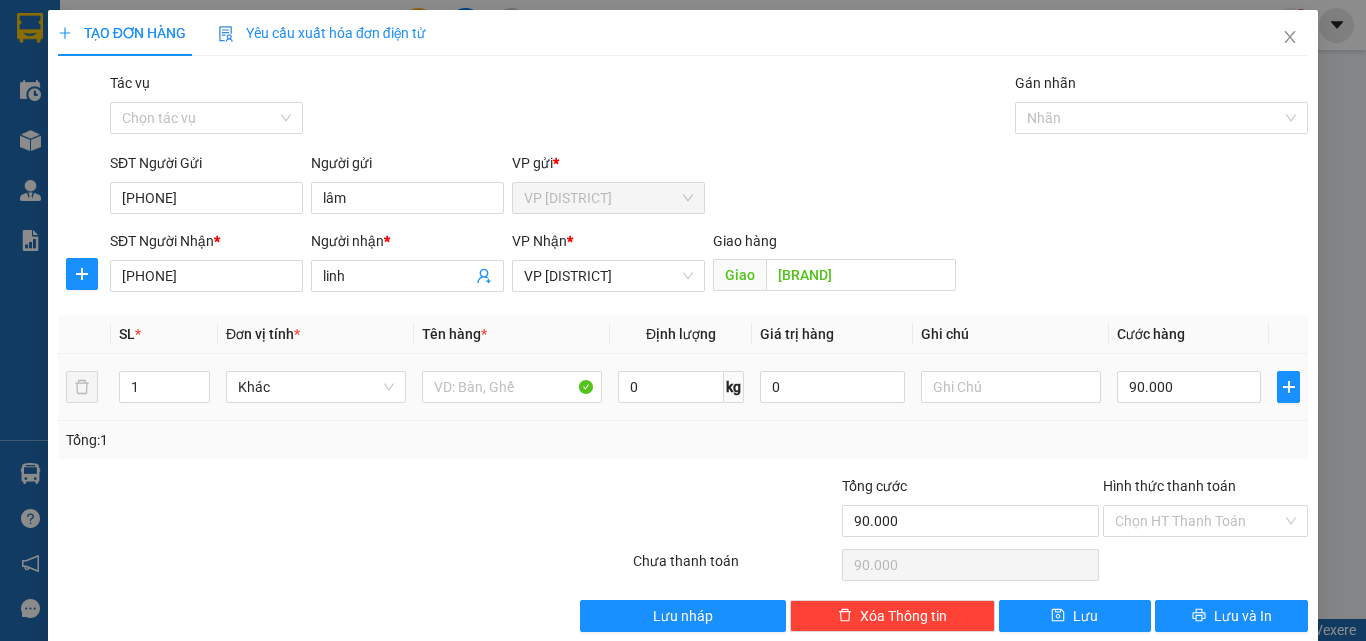 scroll, scrollTop: 0, scrollLeft: 0, axis: both 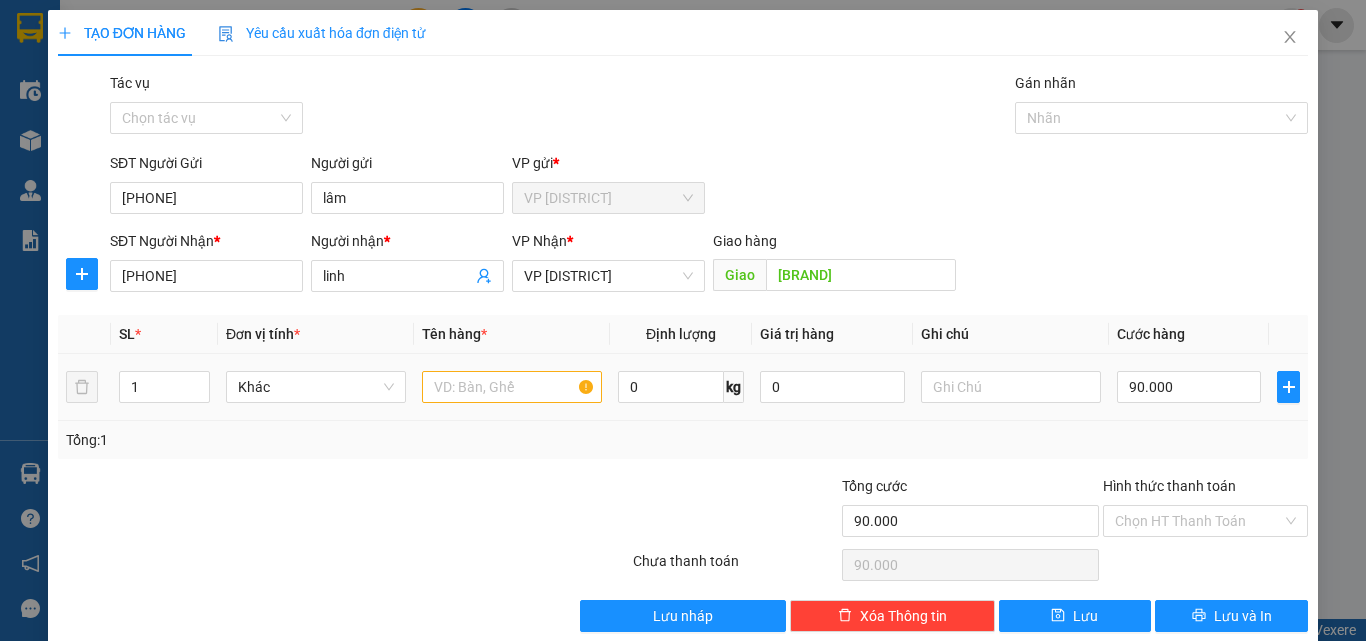 click at bounding box center [512, 387] 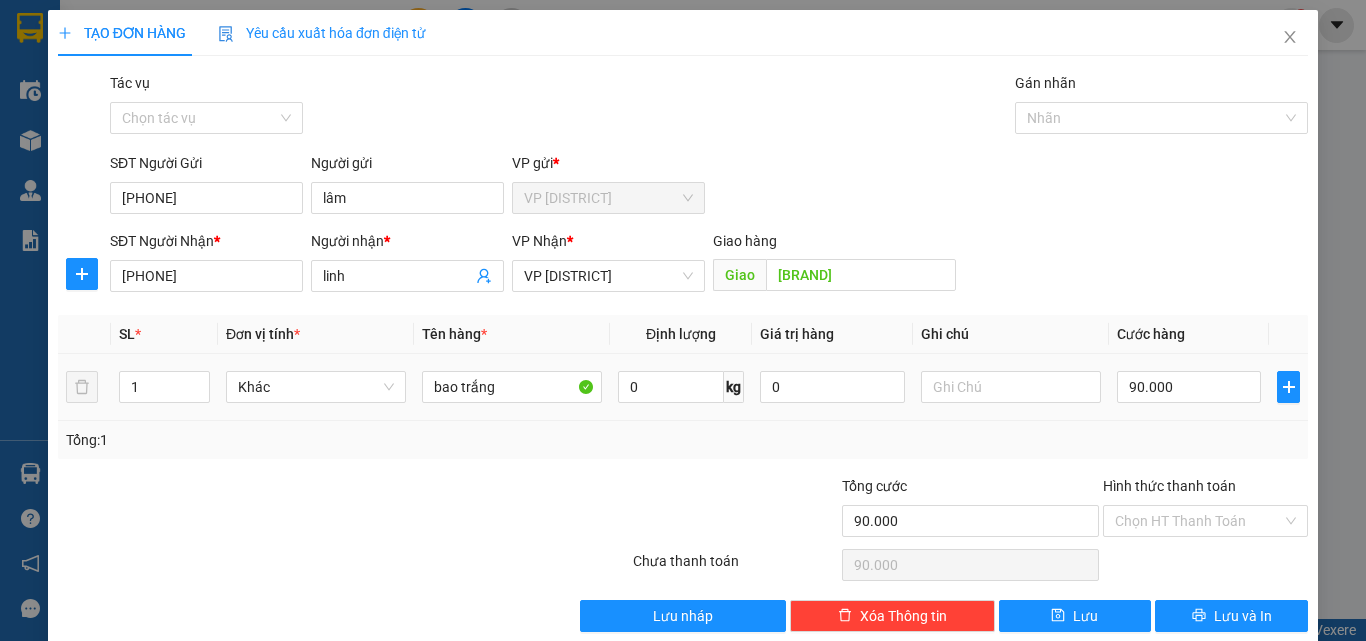type on "bao trắng" 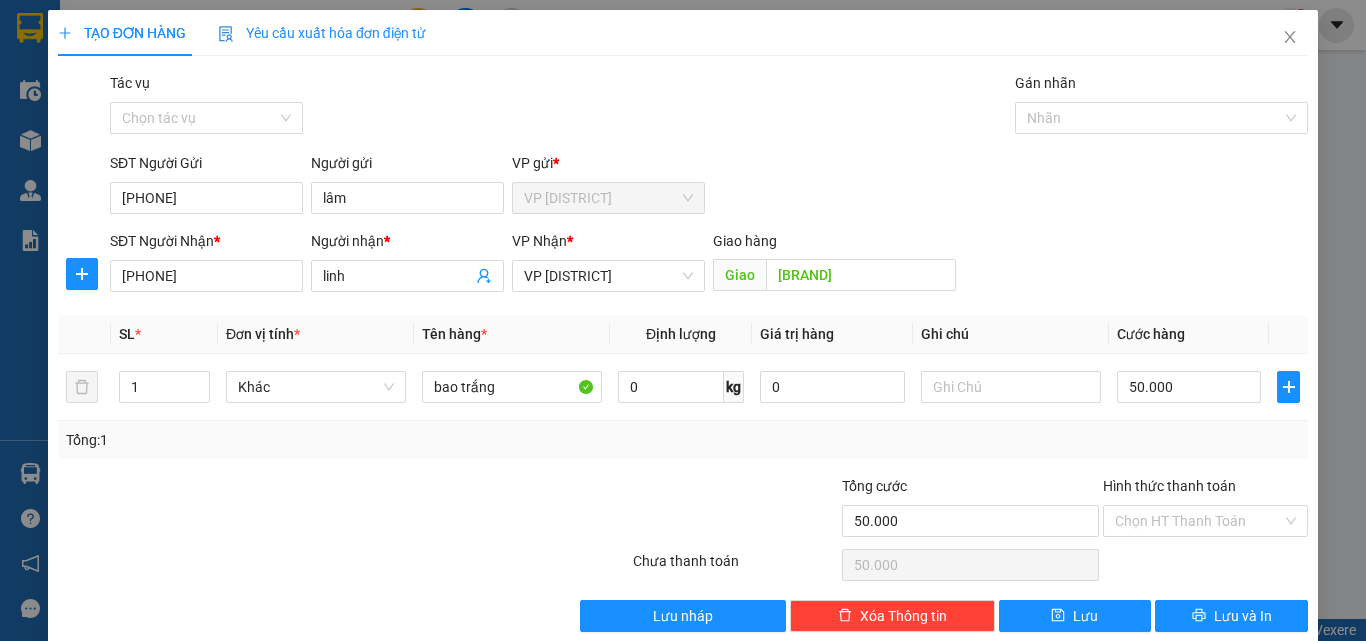 type on "50.000" 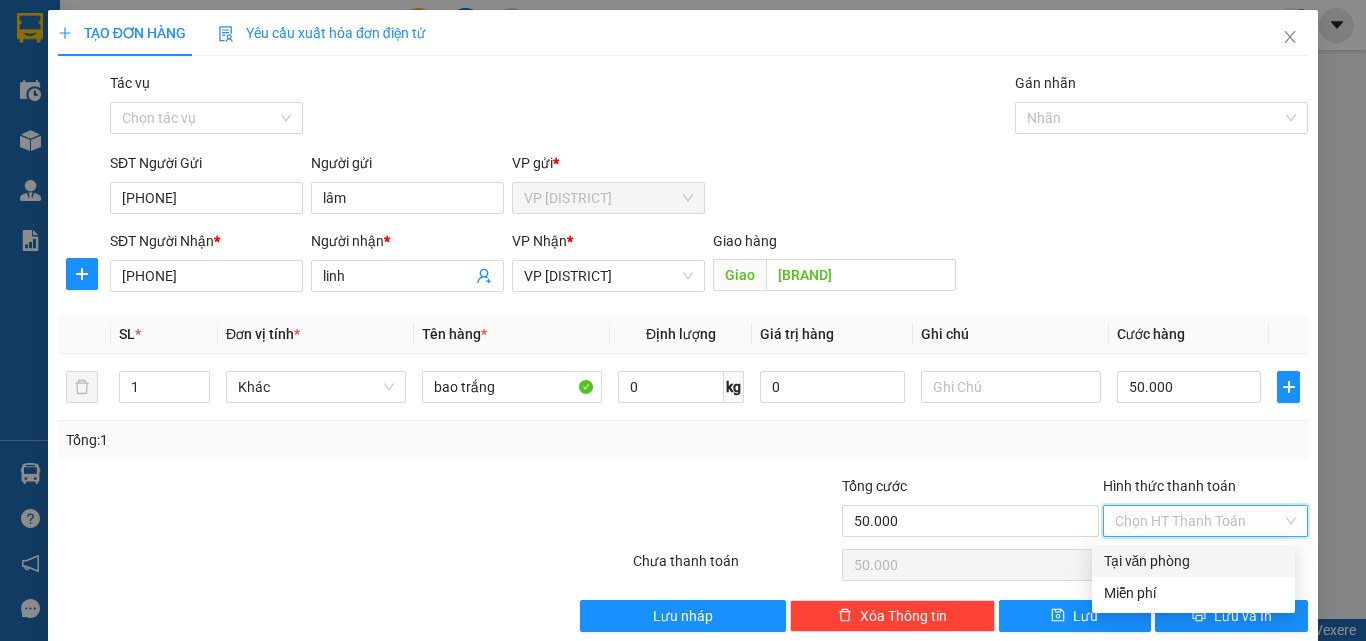 click on "Tại văn phòng" at bounding box center [1193, 561] 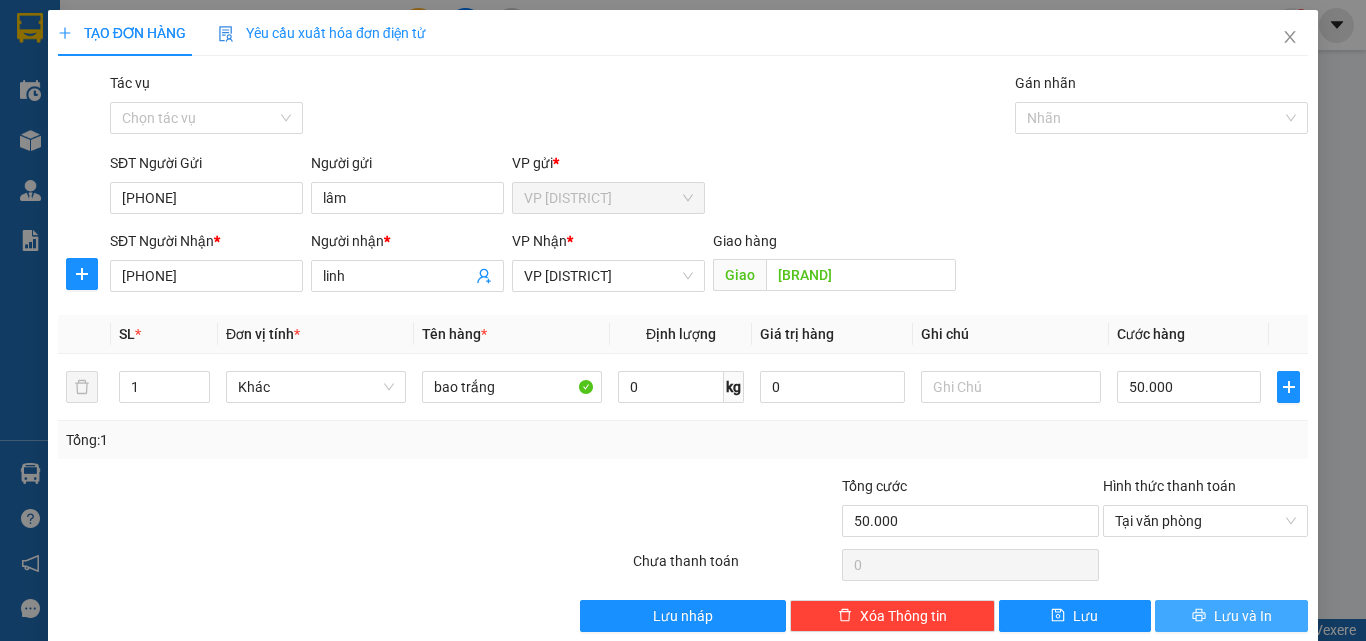 click on "Lưu và In" at bounding box center (1243, 616) 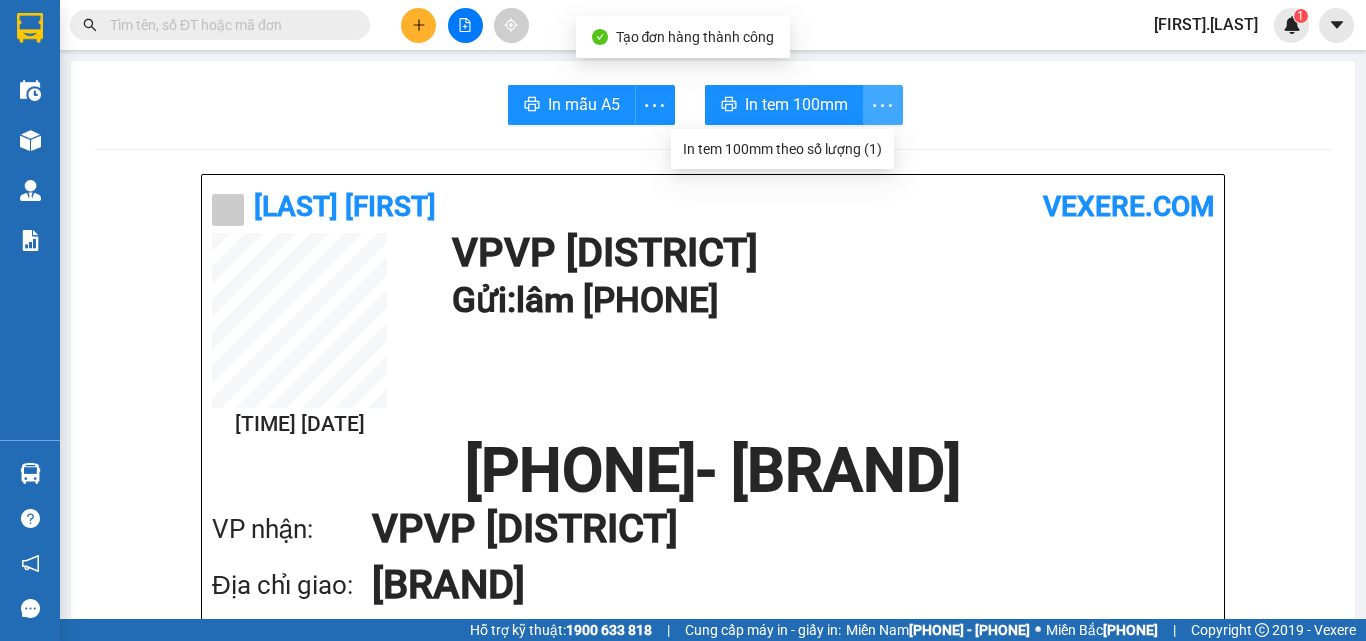 click at bounding box center [882, 105] 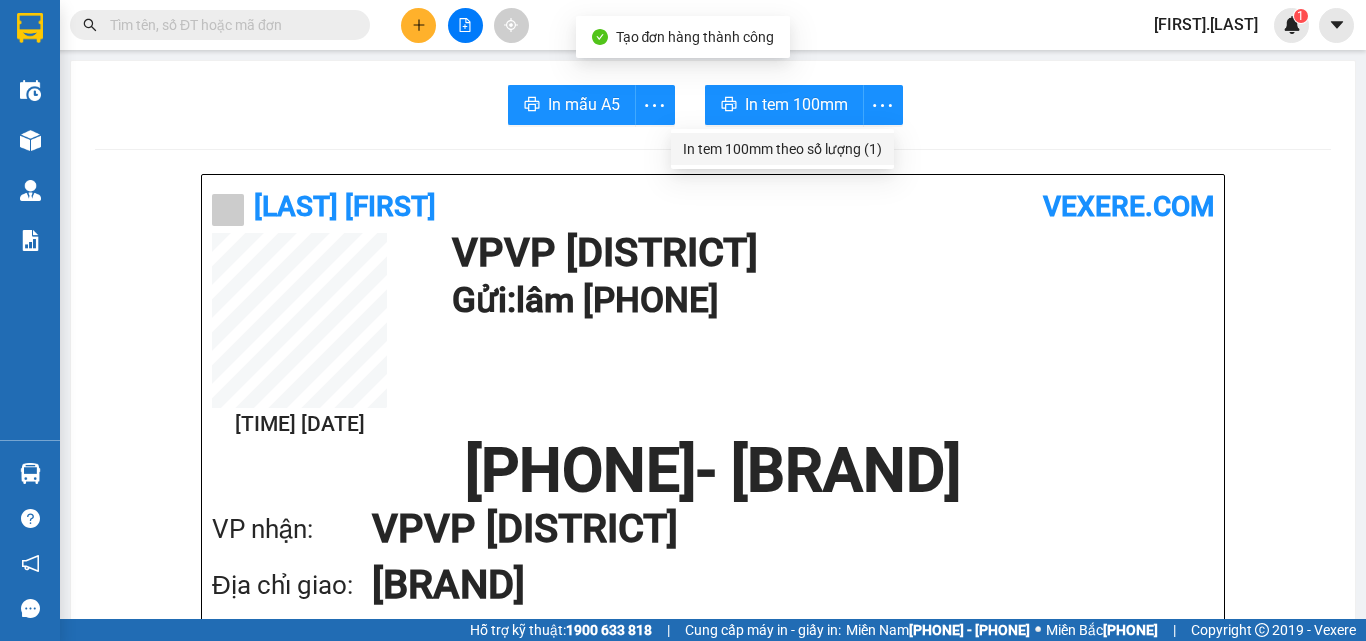 click on "In tem 100mm theo số lượng   (1)" at bounding box center [782, 149] 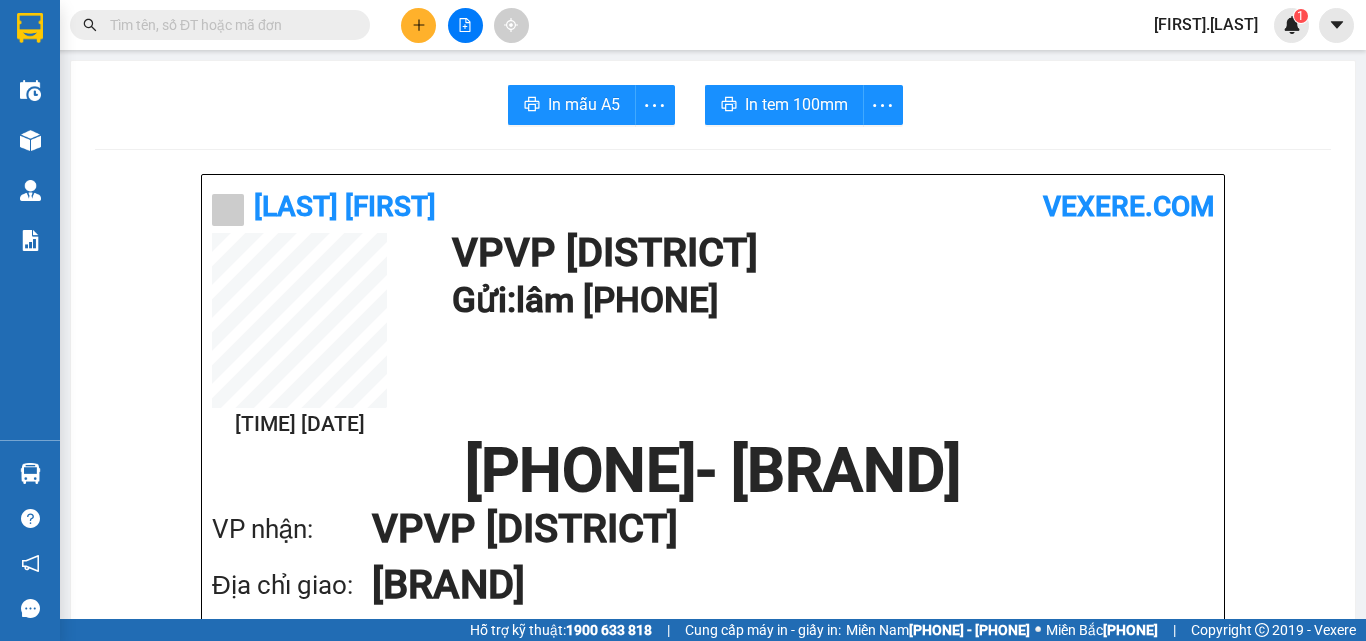 scroll, scrollTop: 0, scrollLeft: 0, axis: both 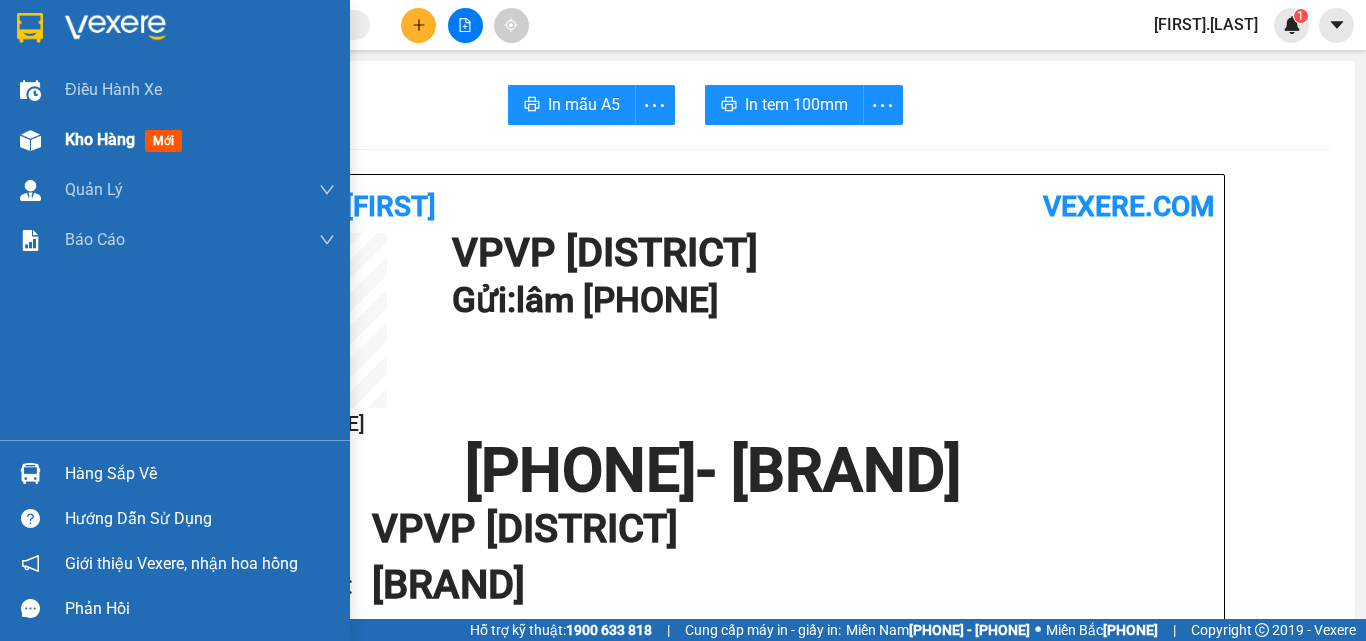 click on "Kho hàng" at bounding box center (100, 139) 